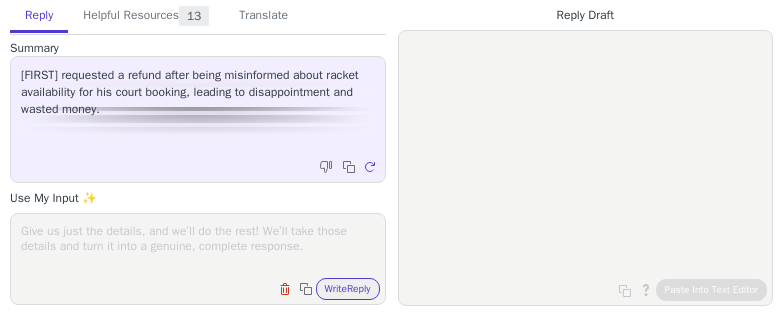 scroll, scrollTop: 0, scrollLeft: 0, axis: both 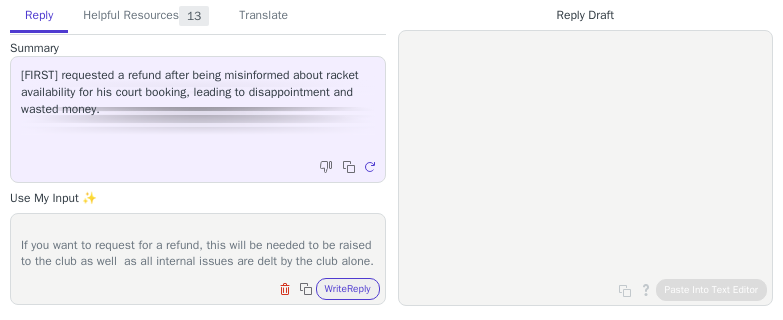 click on "We´re sorry to hear about this misunderstanding.
Were you able to get hold of the name of the person you spoke to? In these circumstances, we don't have control over them, so you´ll need to dispute this to the club or to their management directly.
If you want to request for a refund, this will be needed to be raised to the club as well  as all internal issues are delt by the club alone." at bounding box center (198, 246) 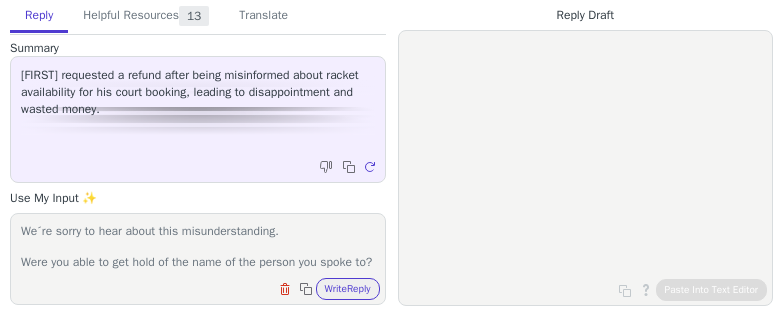 click on "We´re sorry to hear about this misunderstanding.
Were you able to get hold of the name of the person you spoke to? In these circumstances, we don't have control over them, so you´ll need to dispute this to the club or to their management directly.
If you want to request for a refund, this will be needed to be raised to the club as well  as all internal issues are delt by the club alone." at bounding box center [198, 246] 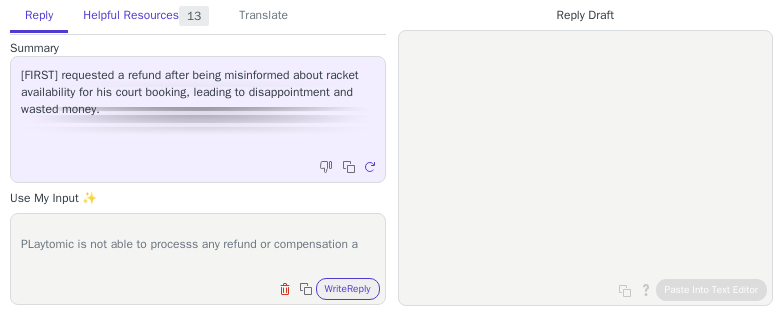 scroll, scrollTop: 48, scrollLeft: 0, axis: vertical 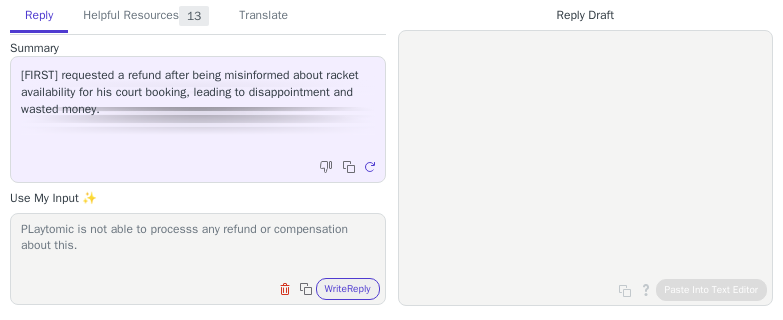 click on "We´re sorry to hear about this misunderstanding betwenn you and the club.
PLaytomic is not able to processs any refund or compensation about this.
Were you able to get hold of the name of the person you spoke to? In these circumstances, we don't have control over them, so you´ll need to dispute this to the club or to their management directly.
If you want to request for a refund, this will be needed to be raised to the club as well  as all internal issues are delt by the club alone." at bounding box center [198, 246] 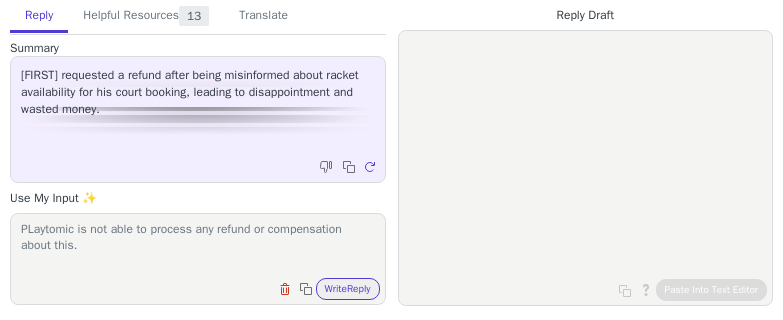 click on "We´re sorry to hear about this misunderstanding betwenn you and the club.
PLaytomic is not able to process any refund or compensation about this.
Were you able to get hold of the name of the person you spoke to? In these circumstances, we don't have control over them, so you´ll need to dispute this to the club or to their management directly.
If you want to request for a refund, this will be needed to be raised to the club as well  as all internal issues are delt by the club alone." at bounding box center [198, 246] 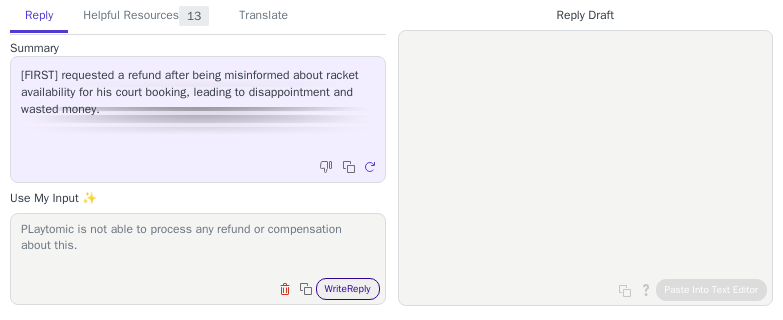 click on "Write  Reply" at bounding box center (348, 289) 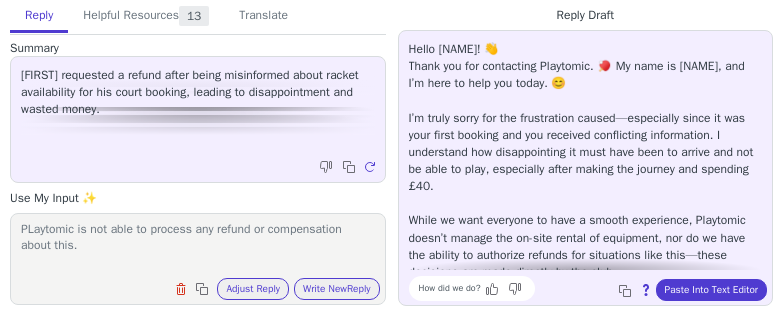 click on "Hello [NAME]! 👋   Thank you for contacting Playtomic. 🏓 My name is [NAME], and I’m here to help you today. 😊 I’m truly sorry for the frustration caused—especially since it was your first booking and you received conflicting information. I understand how disappointing it must have been to arrive and not be able to play, especially after making the journey and spending £40. While we want everyone to have a smooth experience, Playtomic doesn’t manage the on-site rental of equipment, nor do we have the ability to authorize refunds for situations like this—these decisions are made directly by the club. If there’s anything else I can do or if you have more questions, feel free to reach out anytime. 💬 How did we do?   Copy to clipboard About this reply Paste Into Text Editor" at bounding box center (586, 168) 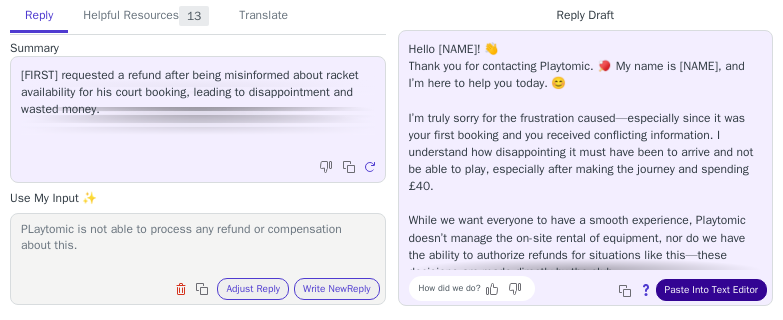 click on "Paste Into Text Editor" at bounding box center [711, 290] 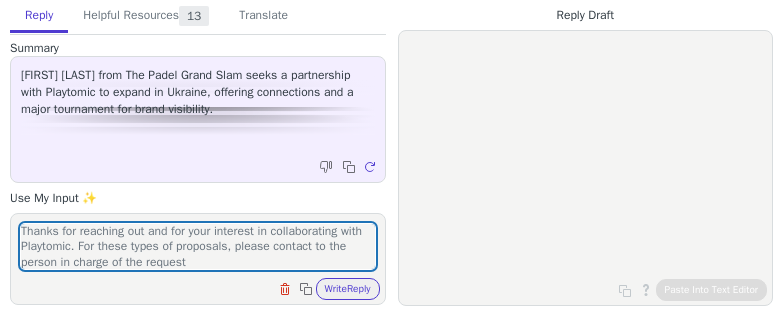 scroll, scrollTop: 0, scrollLeft: 0, axis: both 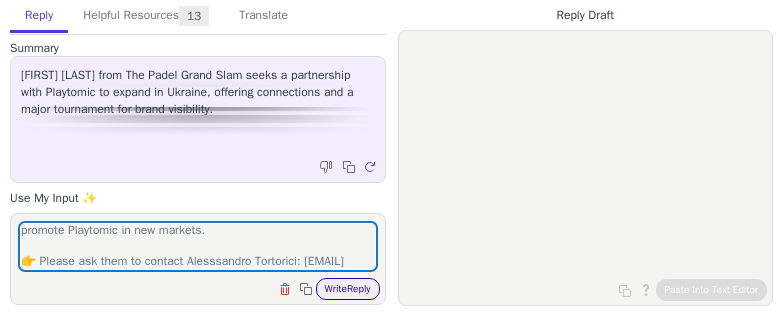 type on "Thanks for reaching out and for your interest in collaborating with Playtomic. For these types of proposals, please contact to the person in charge of the request
This includes individuals that offer collaboration to introduce or promote Playtomic in new markets.
👉 Please ask them to contact Alesssandro Tortorici: alessandrotortorici@playtomic.io" 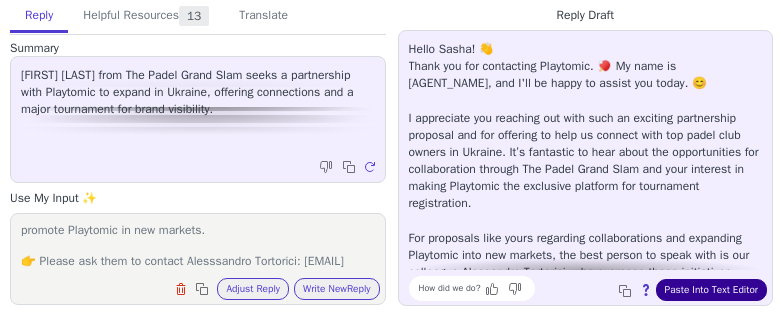 click on "Paste Into Text Editor" at bounding box center (711, 290) 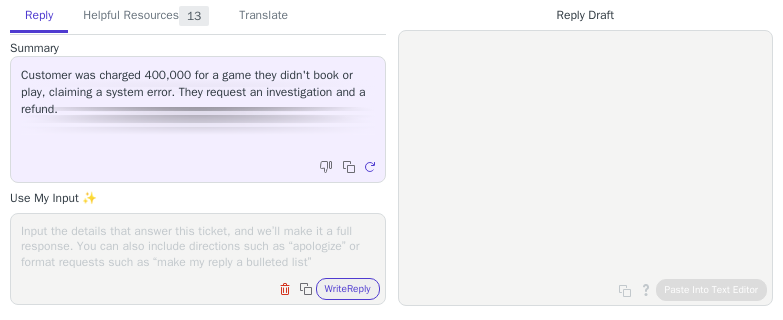 scroll, scrollTop: 0, scrollLeft: 0, axis: both 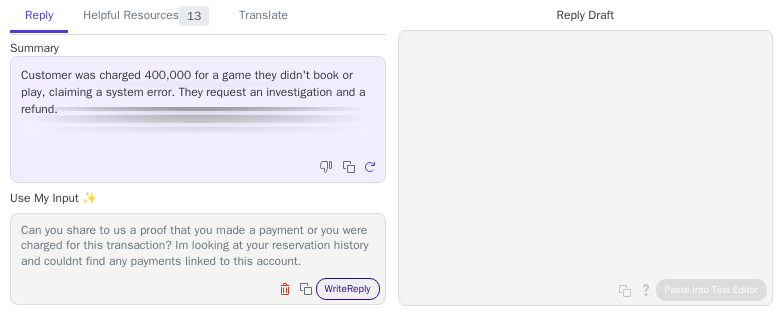 type on "I checked this reservation and it appears that this reservation was created by one of the tenant managers and you were added manually by [FIRST] [LAST]
We´re sorry for the inconvenience that it caused you as we don't have control over the actions taken by the admins of the club
We cannot change the Club's configuration at this point.
For these types of incidents, the best way is to contact the Club directly.﻿﻿ Their contact details are on their home page in Playtomic or the confirmation email.
Can you share to us a proof that you made a payment or you were charged for this transaction? Im looking at your reservation history and couldnt find any payments linked to this account." 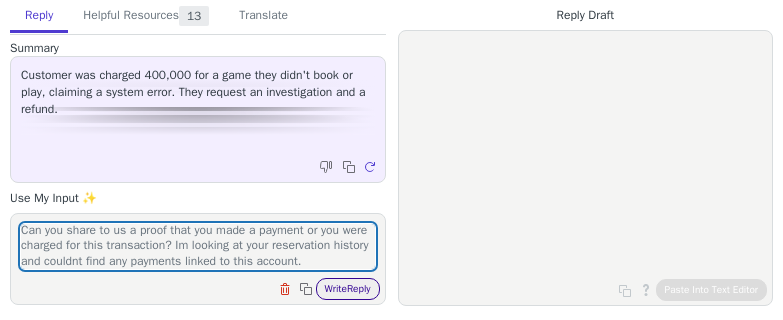click on "Write  Reply" at bounding box center (348, 289) 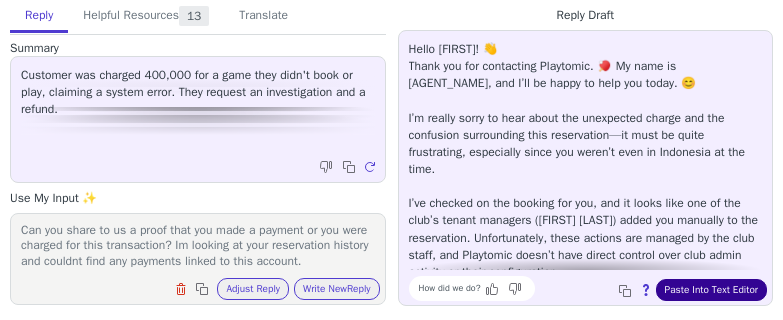 click on "Paste Into Text Editor" at bounding box center (711, 290) 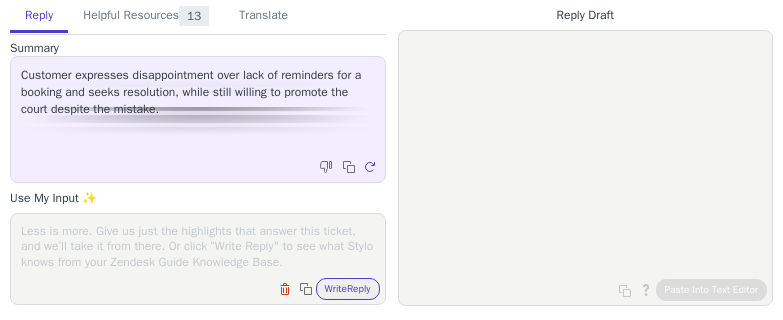 scroll, scrollTop: 0, scrollLeft: 0, axis: both 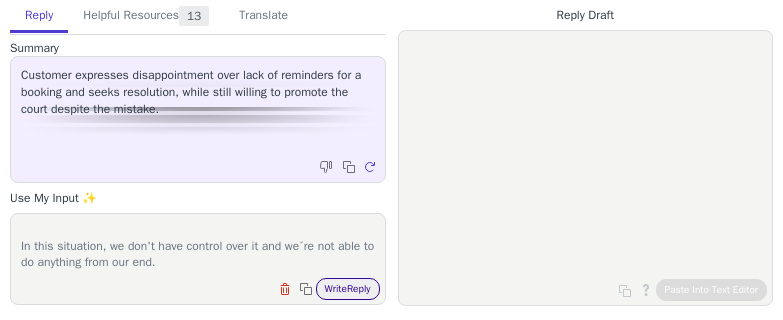 type on "We understand, but the club is not obliged to contact players when they miss their court reservations.  There are only a few circumstances that which the club contacts the players, but not in this one.
Regarding duplicates, it still needs to be cancelled through the app, as Playtomic can not cancel these reservations of the club due to our restrictions. Since this was from the past, nothing can be done since the payments have already been taken.
If you wish to dispute this with the club, you can do so, but this will be subject to their decision .
In this situation, we don't have control over it and we´re not able to do anything from our end." 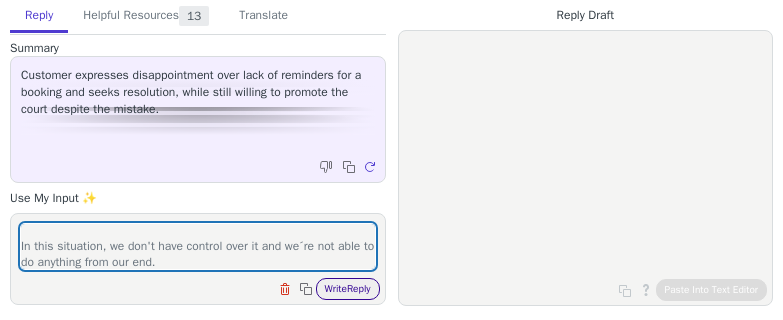 click on "Write  Reply" at bounding box center [348, 289] 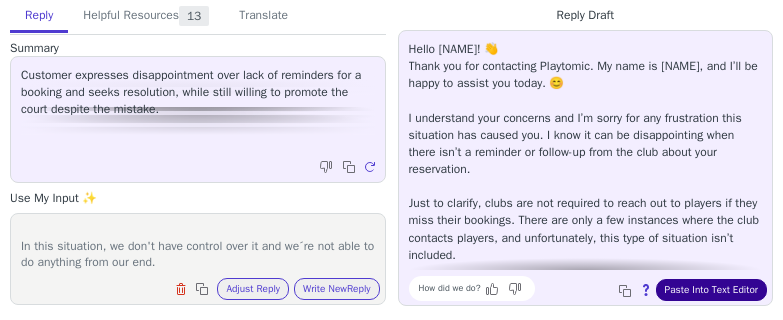 click on "Paste Into Text Editor" at bounding box center [711, 290] 